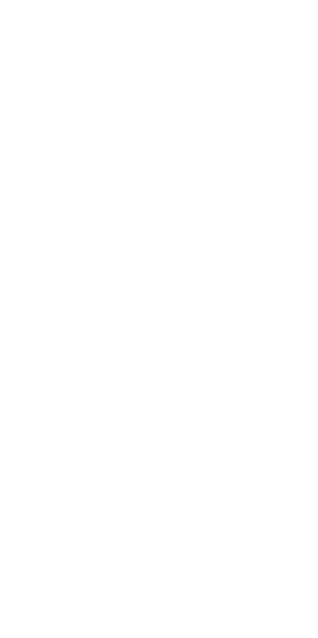 scroll, scrollTop: 0, scrollLeft: 0, axis: both 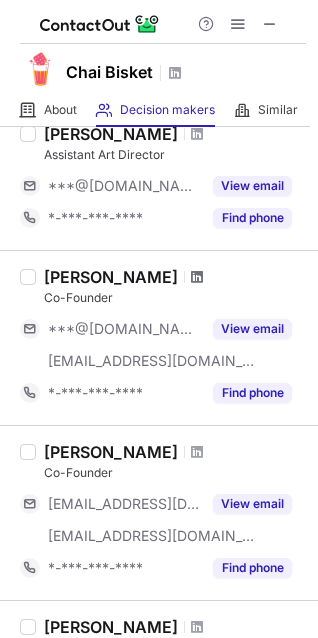 click at bounding box center [197, 277] 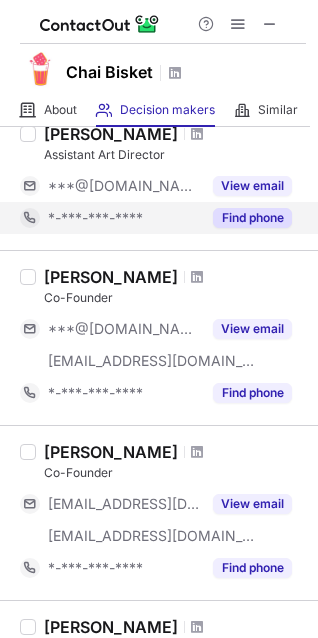 scroll, scrollTop: 700, scrollLeft: 0, axis: vertical 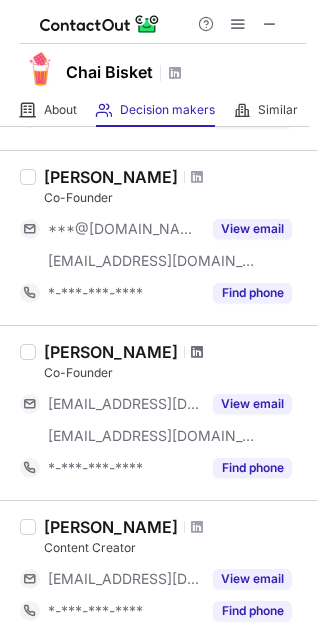 click at bounding box center [197, 352] 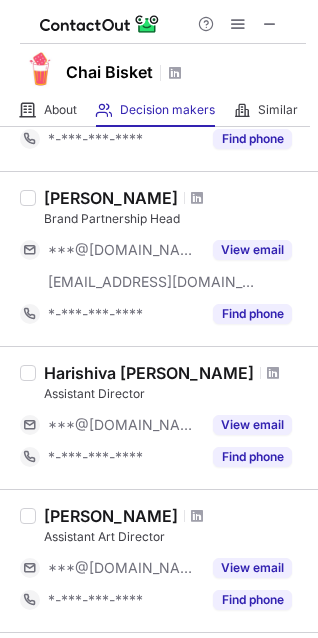 scroll, scrollTop: 0, scrollLeft: 0, axis: both 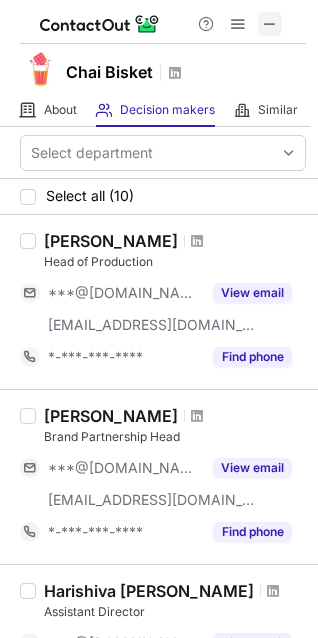 click at bounding box center [270, 24] 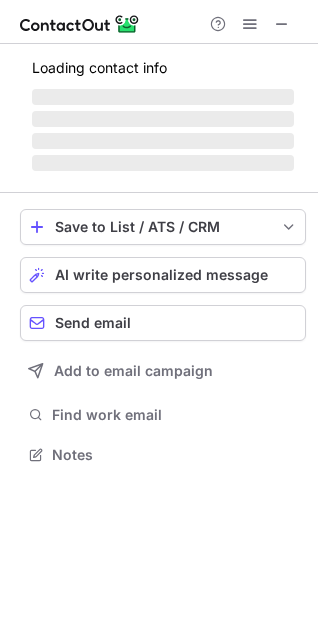 scroll, scrollTop: 10, scrollLeft: 10, axis: both 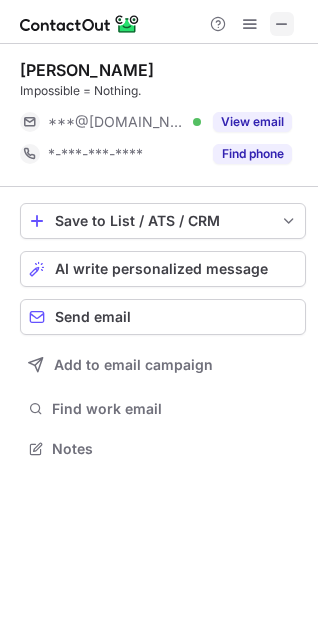 click at bounding box center [282, 24] 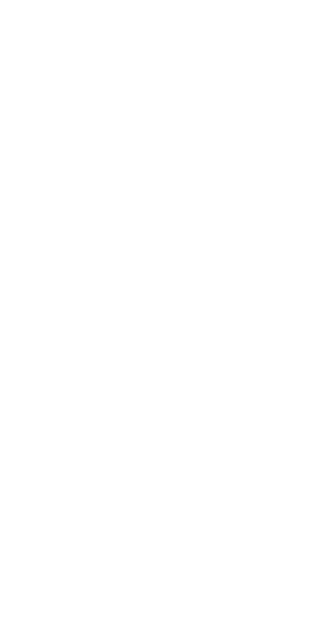 scroll, scrollTop: 0, scrollLeft: 0, axis: both 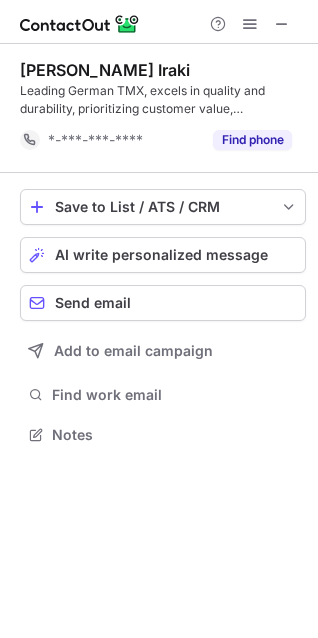 click at bounding box center (250, 24) 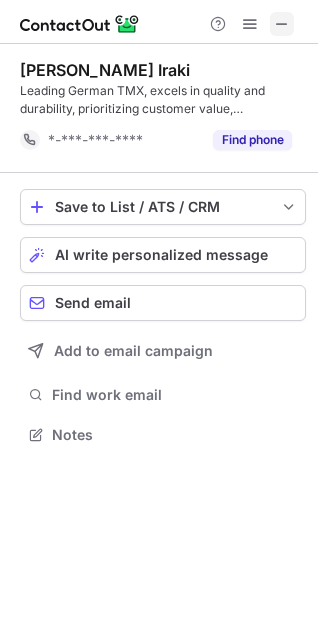 click at bounding box center (282, 24) 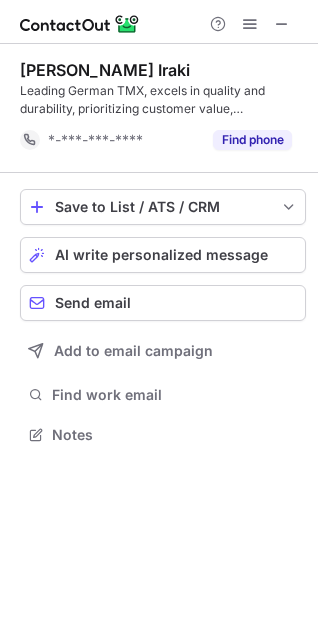 type 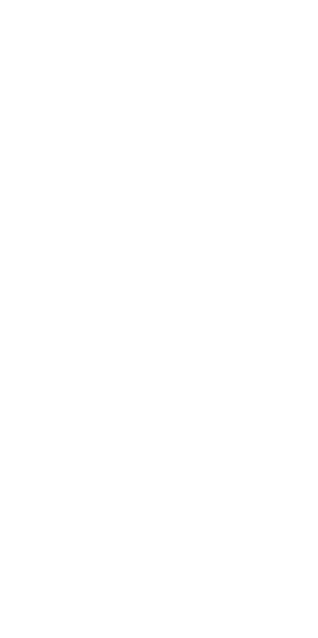 scroll, scrollTop: 0, scrollLeft: 0, axis: both 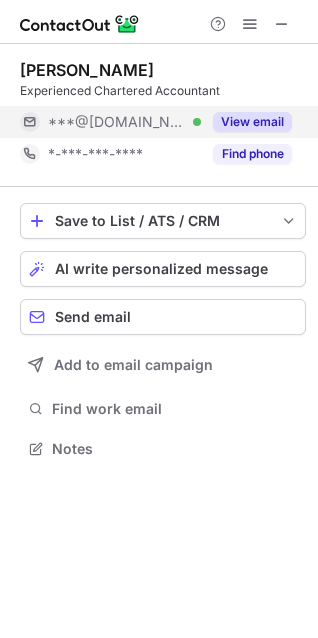 click on "View email" at bounding box center [252, 122] 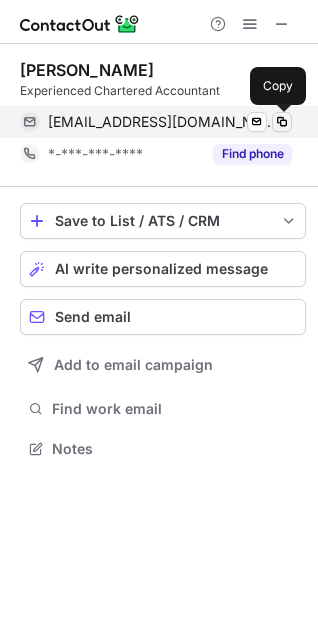 click at bounding box center [282, 122] 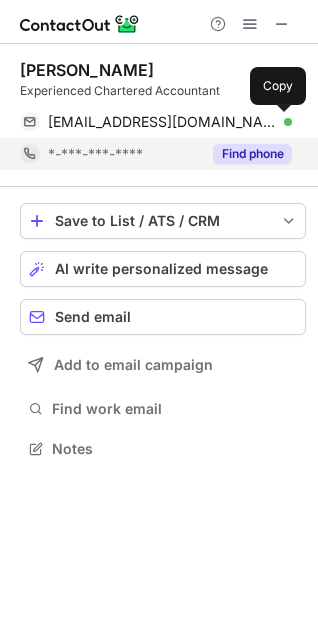 click on "Find phone" at bounding box center [252, 154] 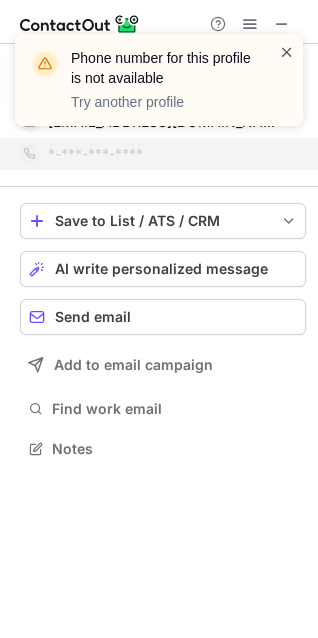 click at bounding box center [287, 52] 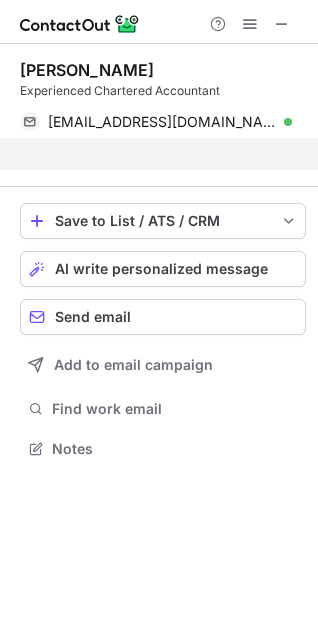 click on "Phone number for this profile is not available Try another profile" at bounding box center (159, 88) 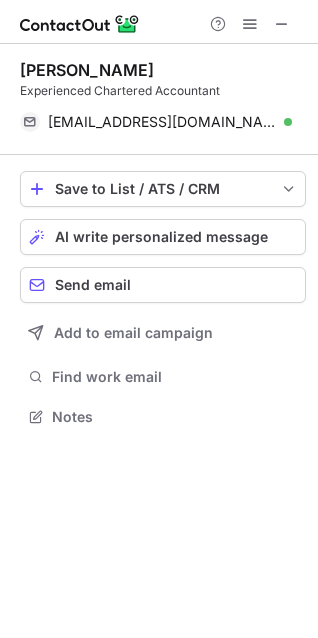 click at bounding box center (282, 24) 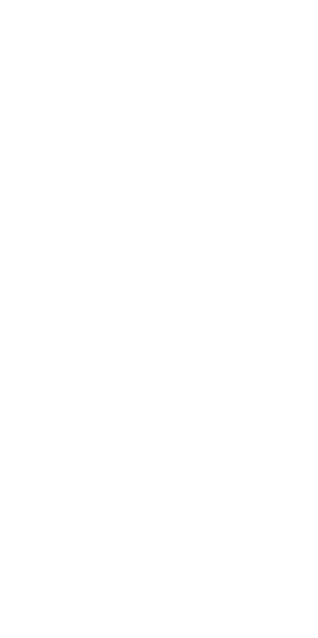 scroll, scrollTop: 0, scrollLeft: 0, axis: both 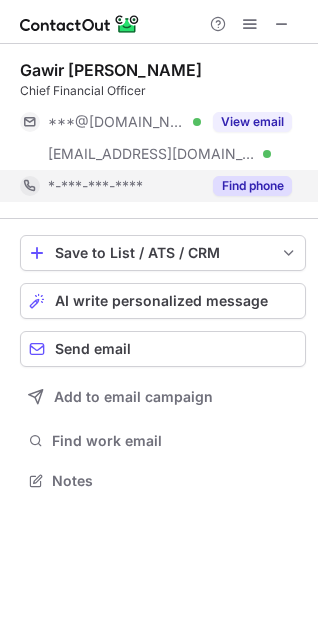 click on "Find phone" at bounding box center (252, 186) 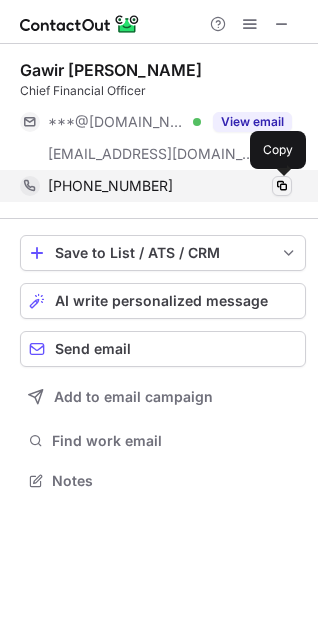 click at bounding box center (282, 186) 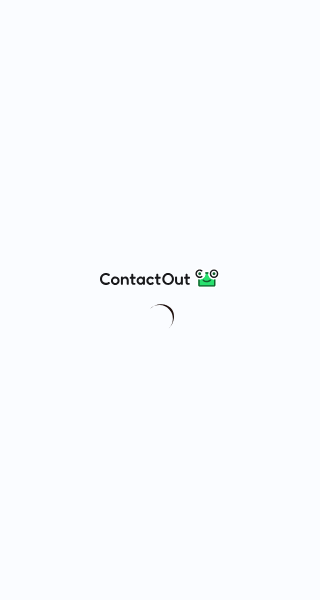 scroll, scrollTop: 0, scrollLeft: 0, axis: both 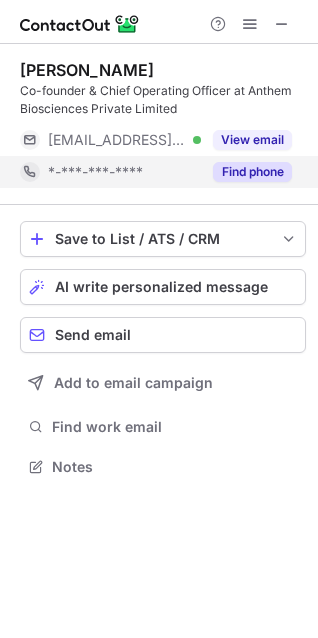 click on "Find phone" at bounding box center (252, 172) 